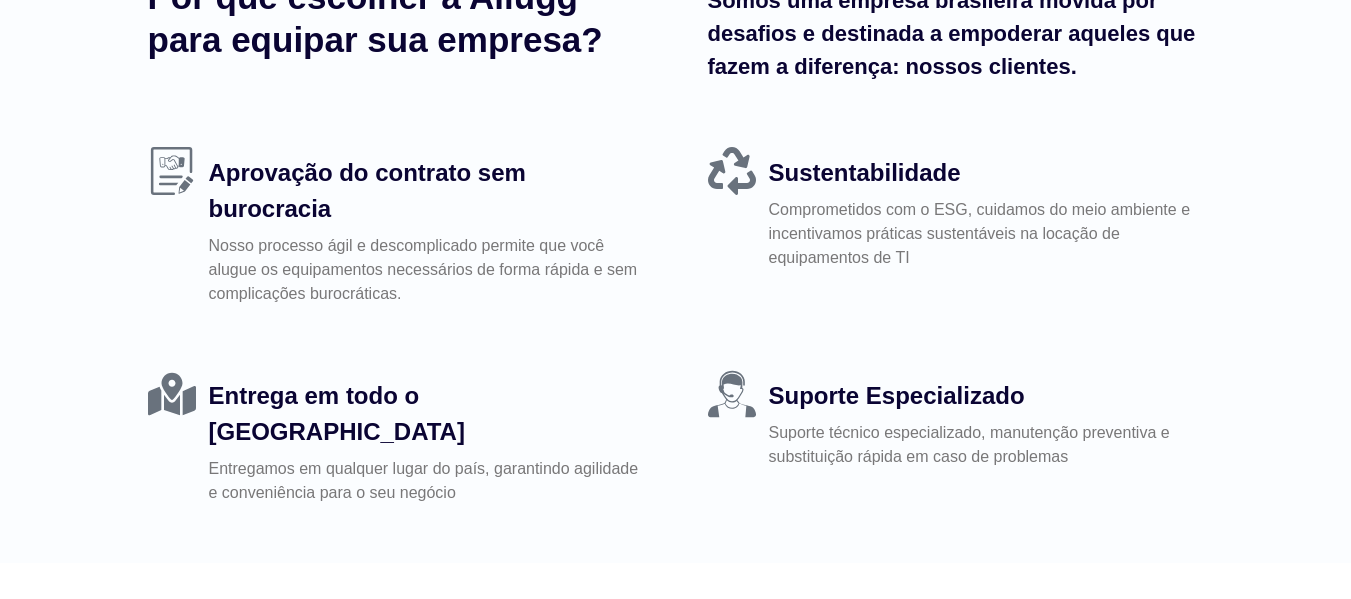 scroll, scrollTop: 800, scrollLeft: 0, axis: vertical 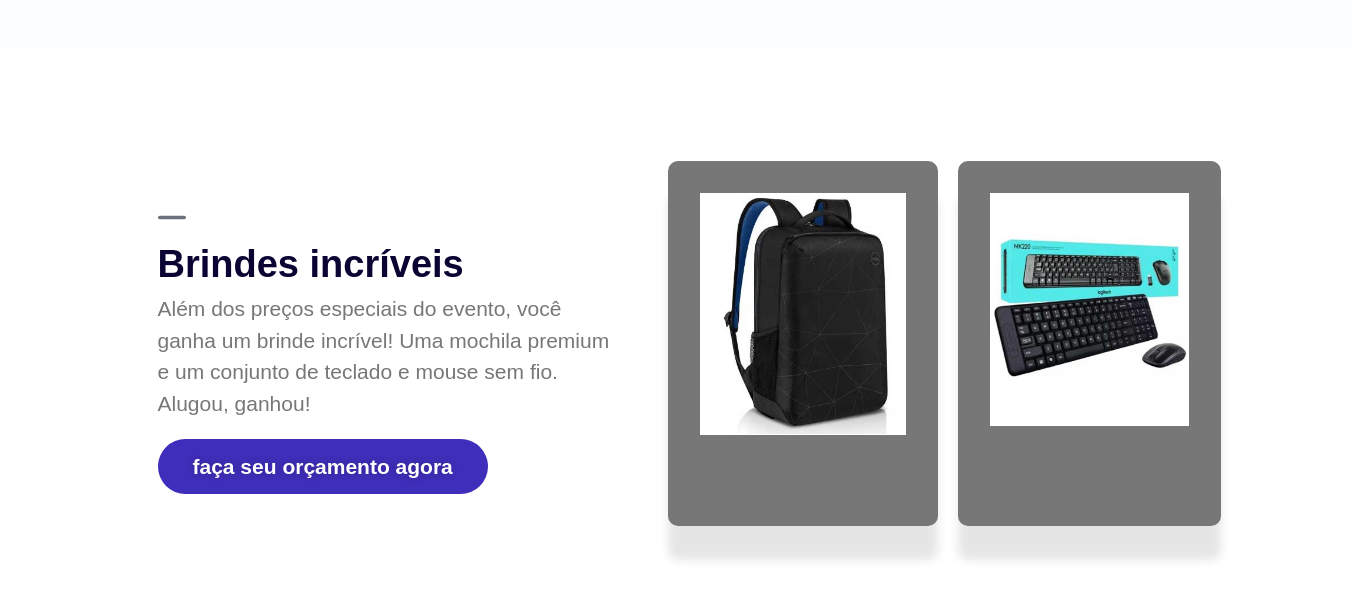 click on "faça seu orçamento agora" at bounding box center (323, 466) 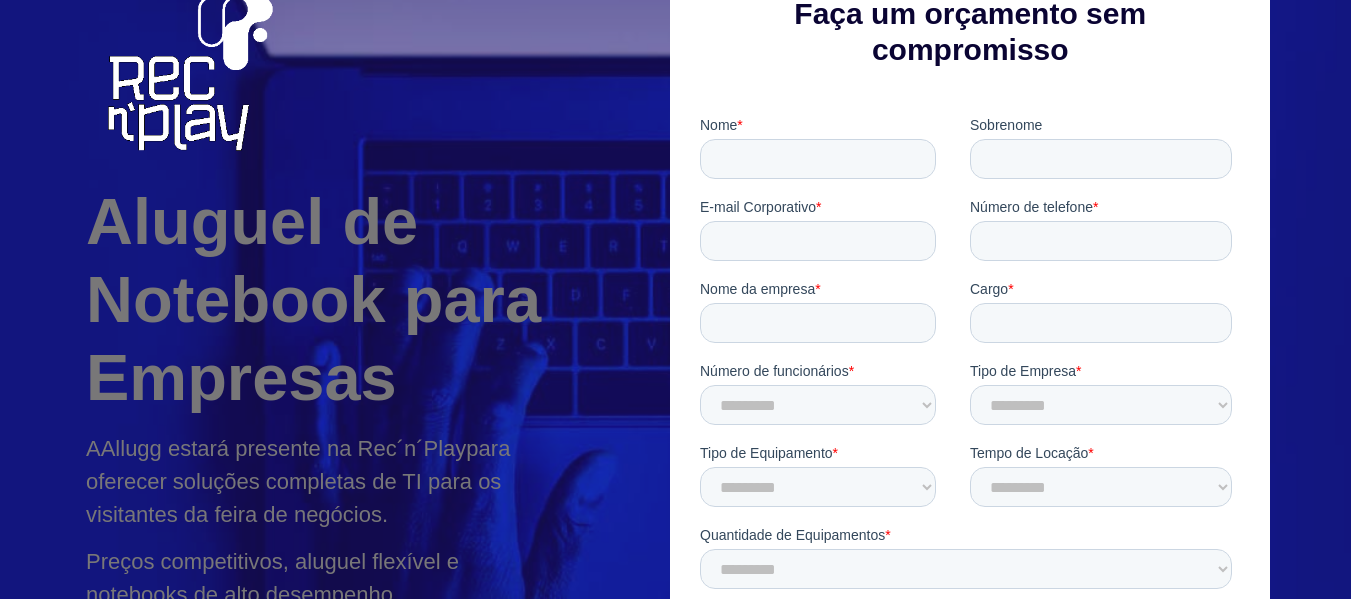 scroll, scrollTop: 0, scrollLeft: 0, axis: both 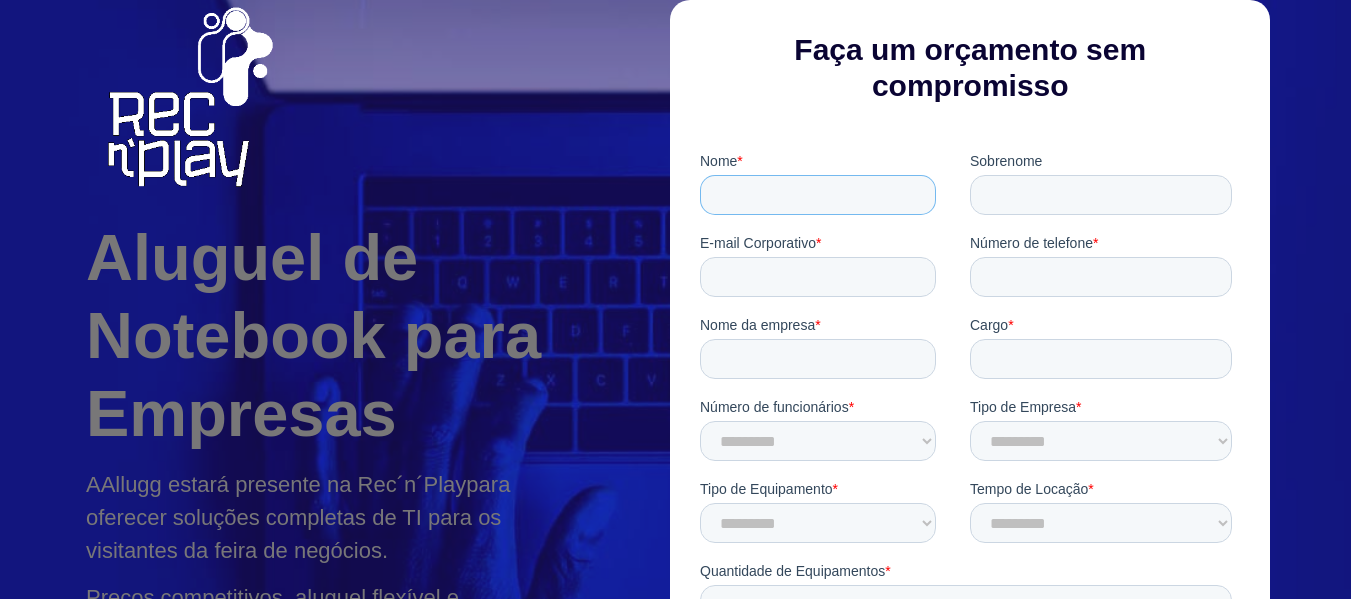 click on "Nome *" at bounding box center [818, 195] 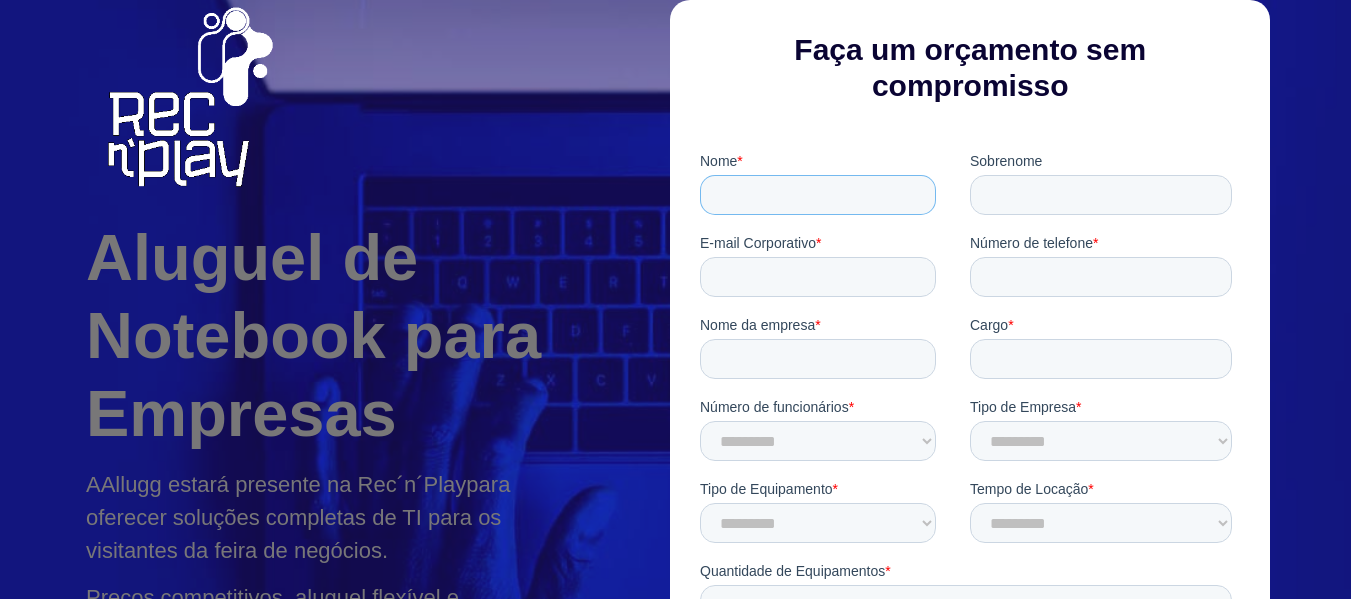 type on "******" 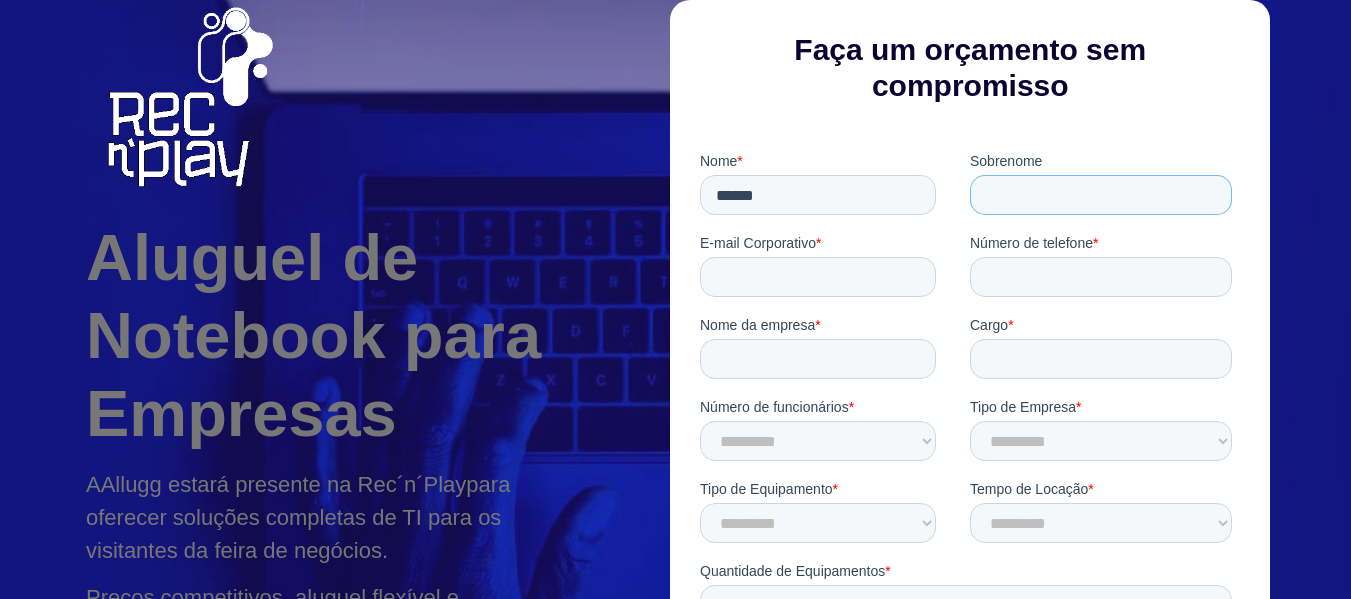 type on "********" 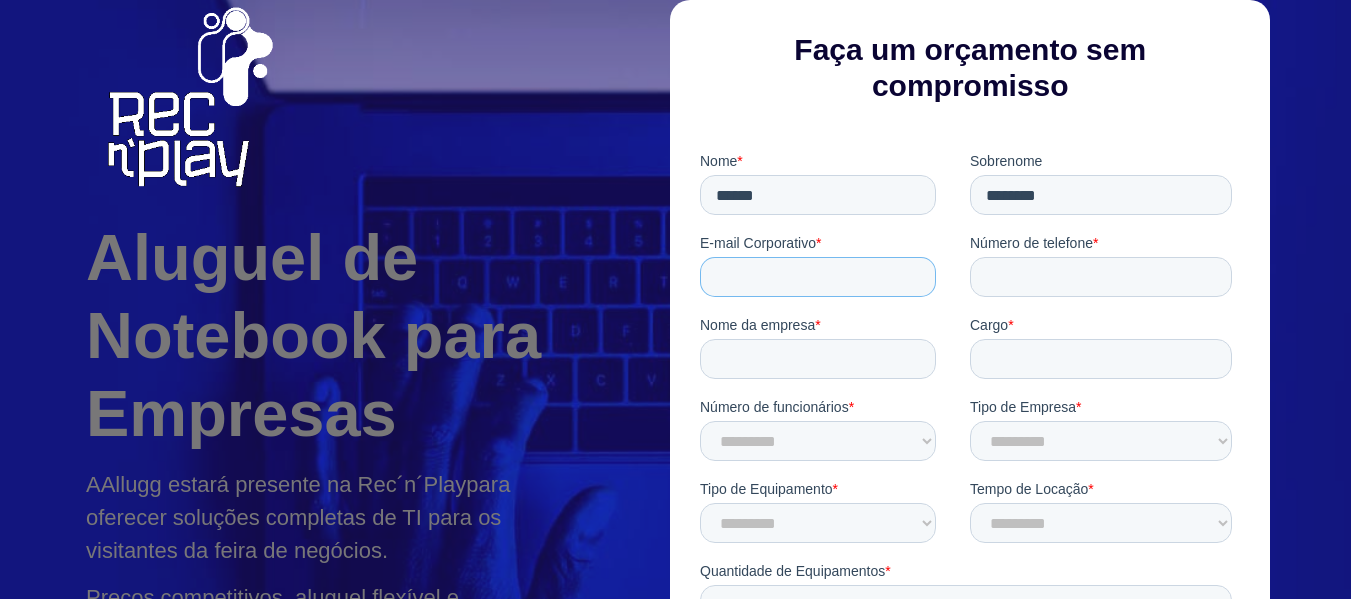 type on "**********" 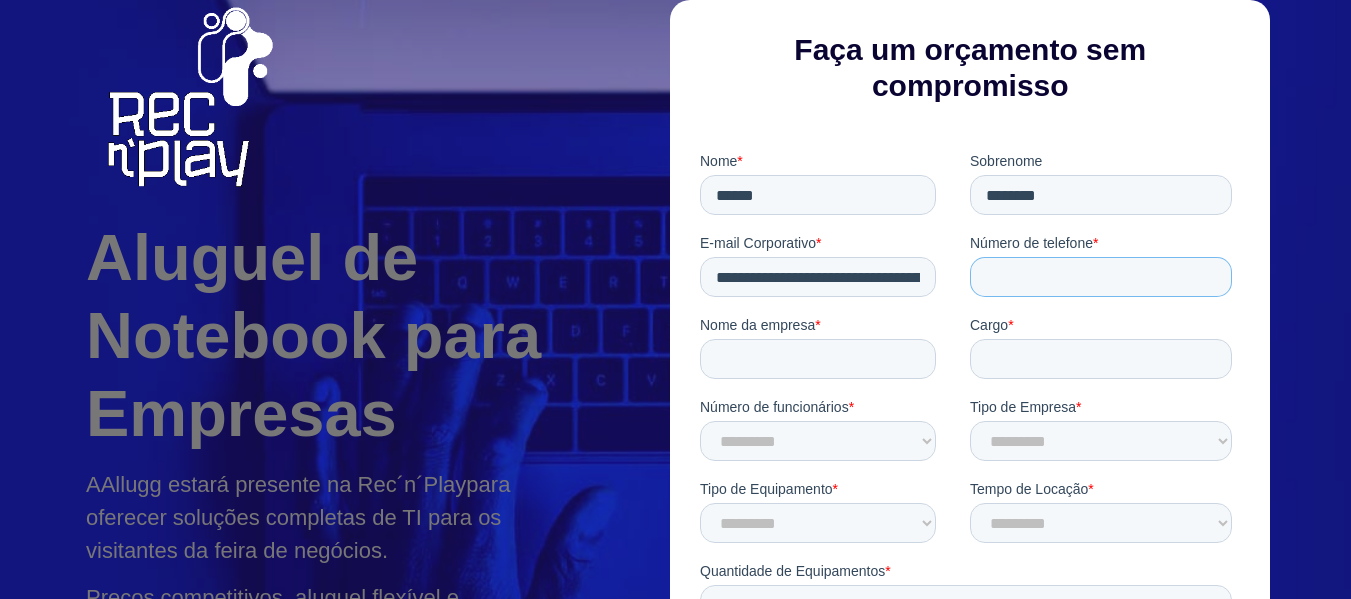 type on "**********" 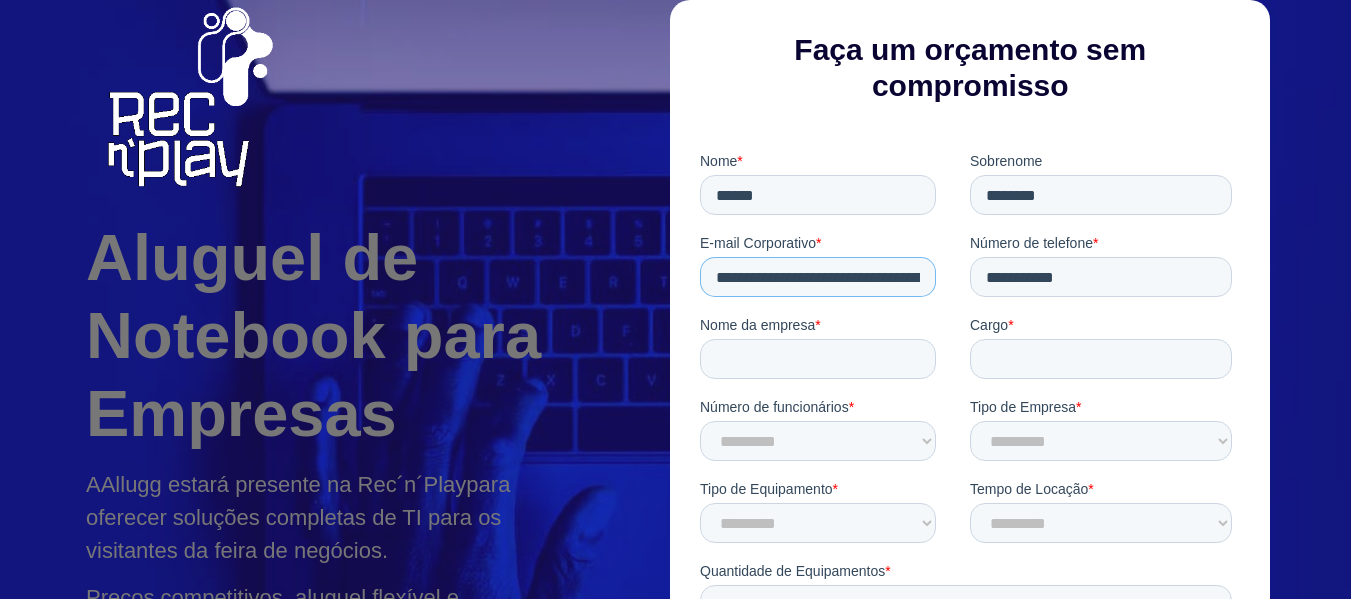 click on "**********" at bounding box center [818, 277] 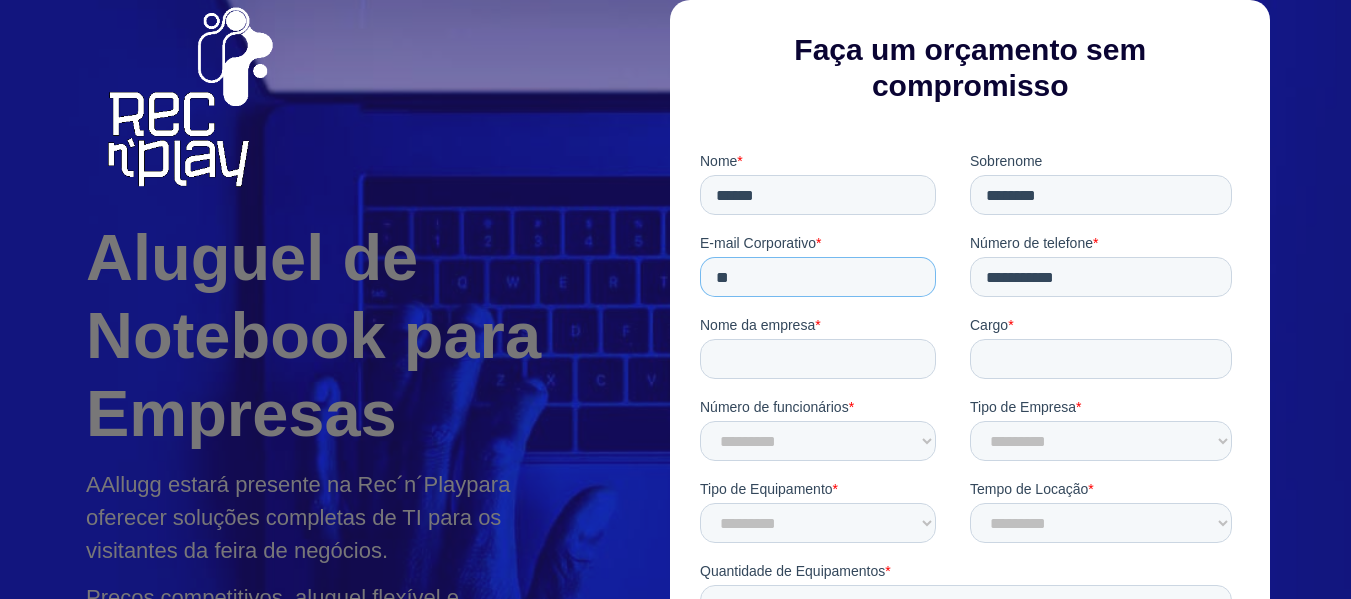 type on "**********" 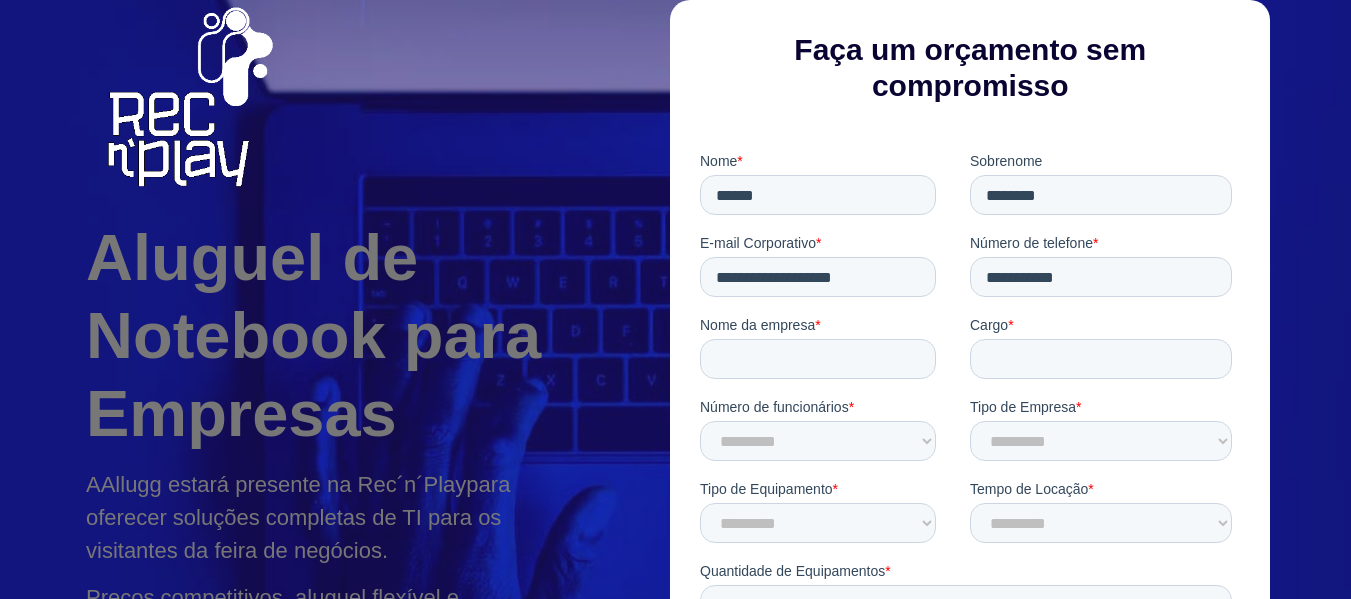 click on "Nome da empresa *" at bounding box center (835, 347) 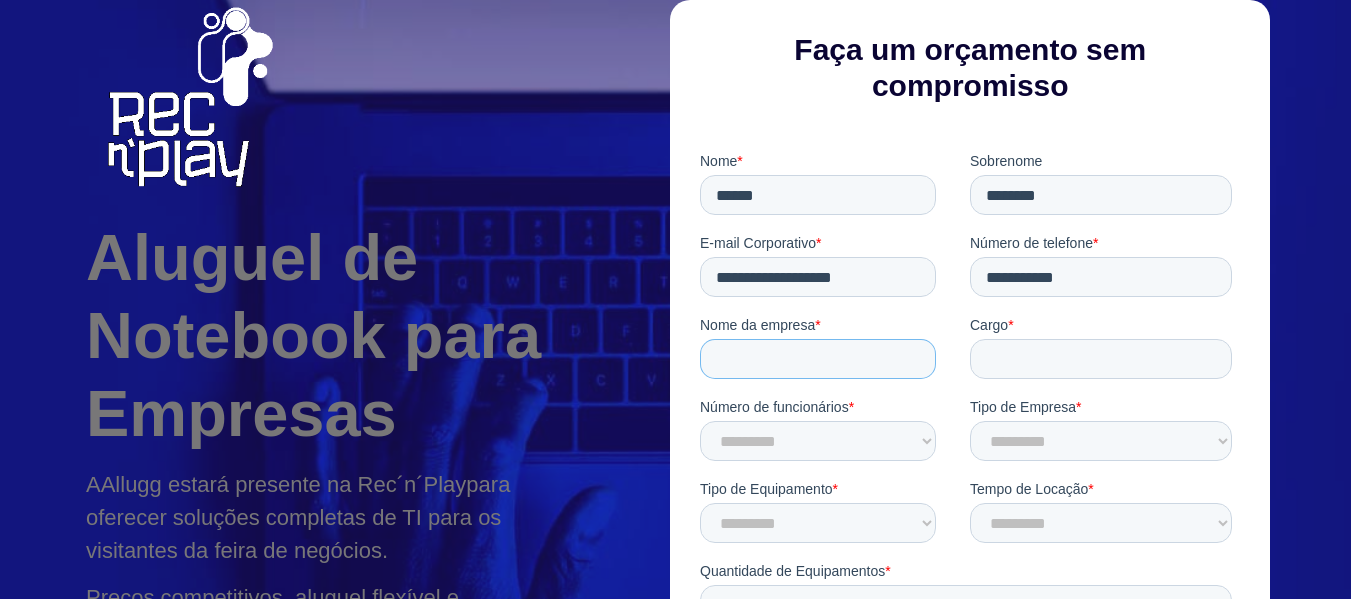 click on "Nome da empresa *" at bounding box center (818, 359) 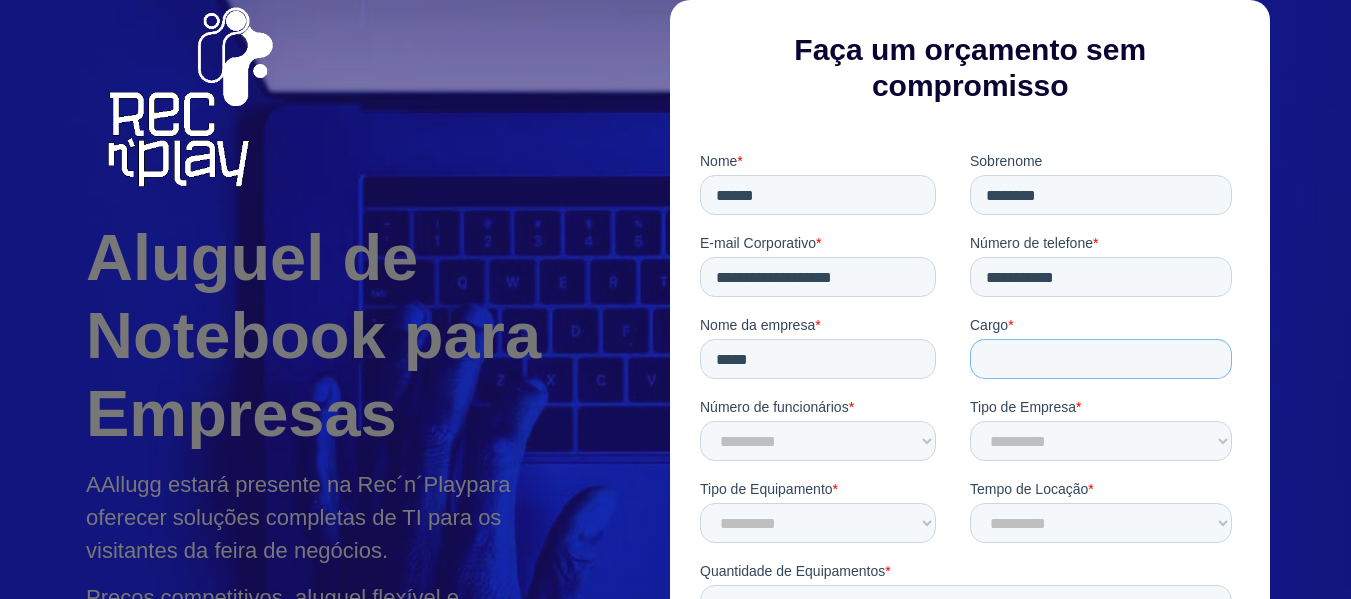 click on "Cargo *" at bounding box center [1101, 359] 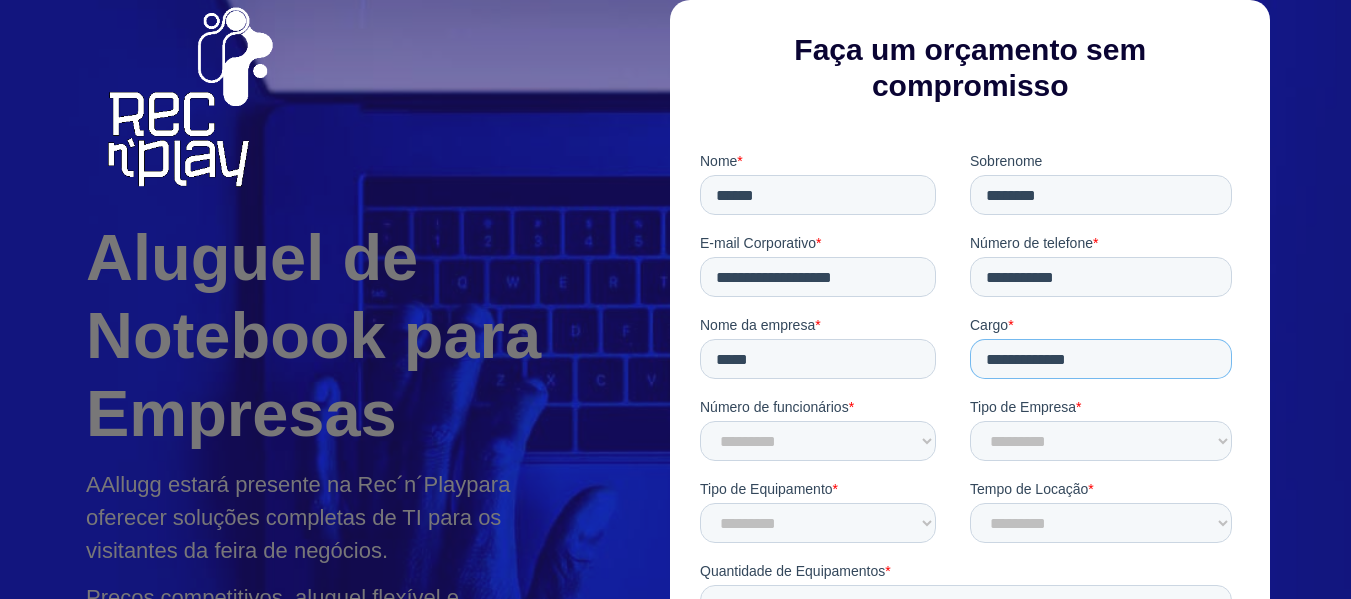 type on "**********" 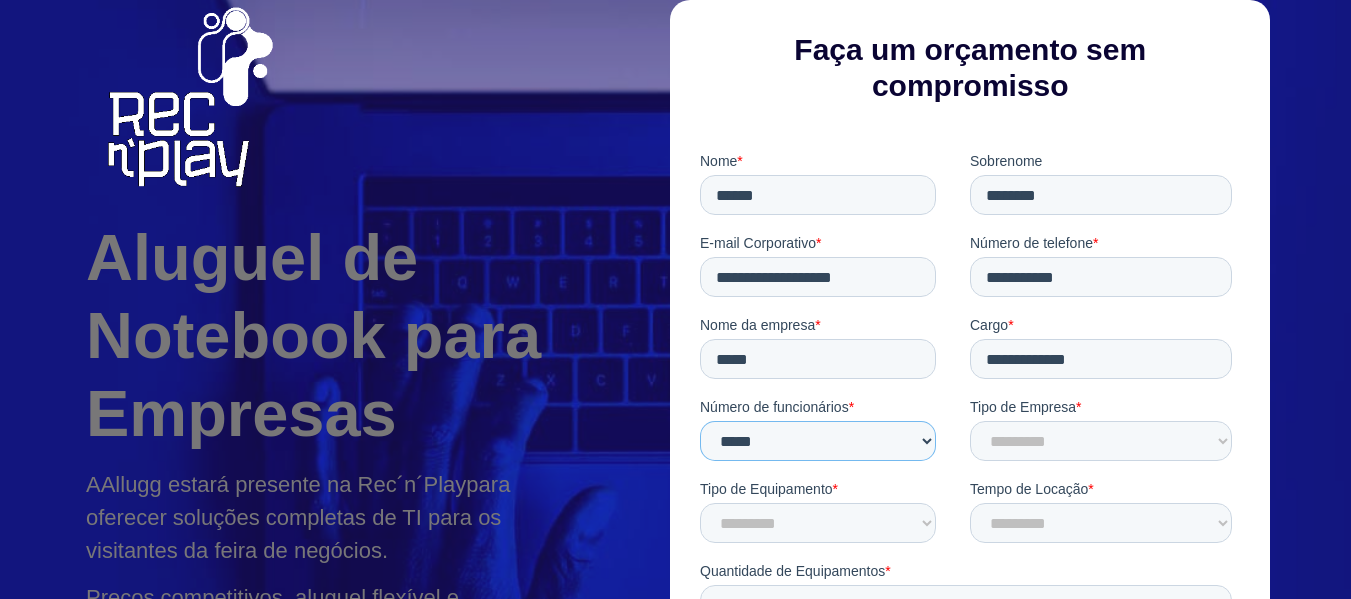 click on "**********" at bounding box center [818, 441] 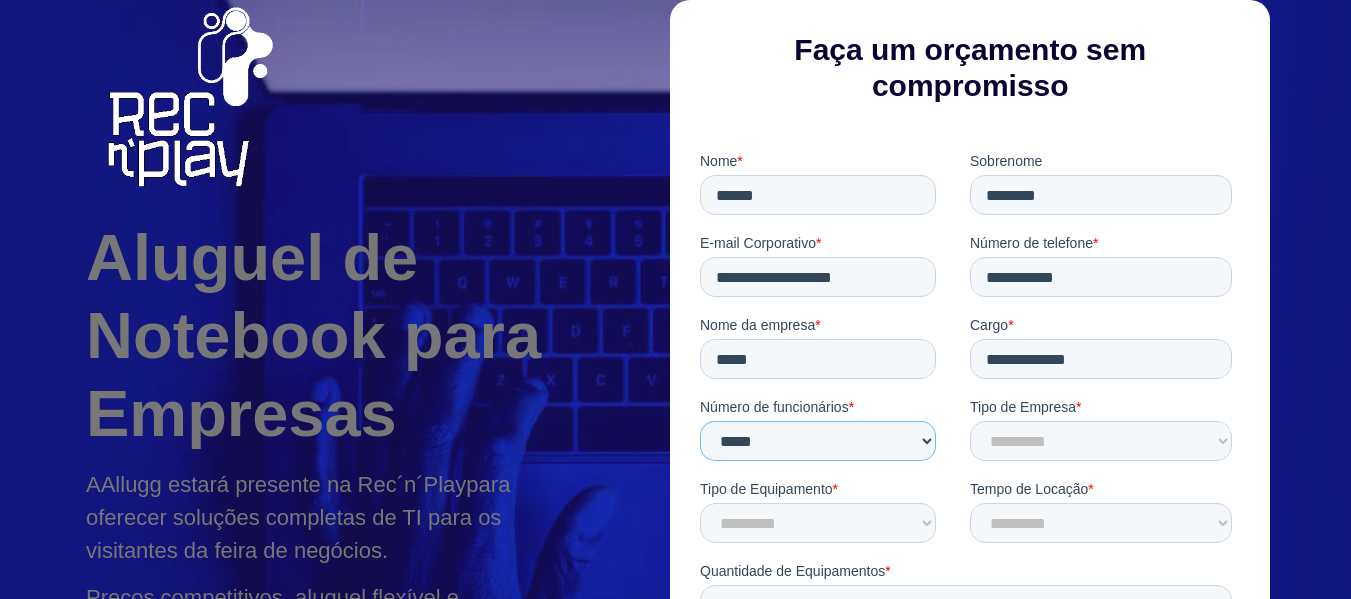select on "***" 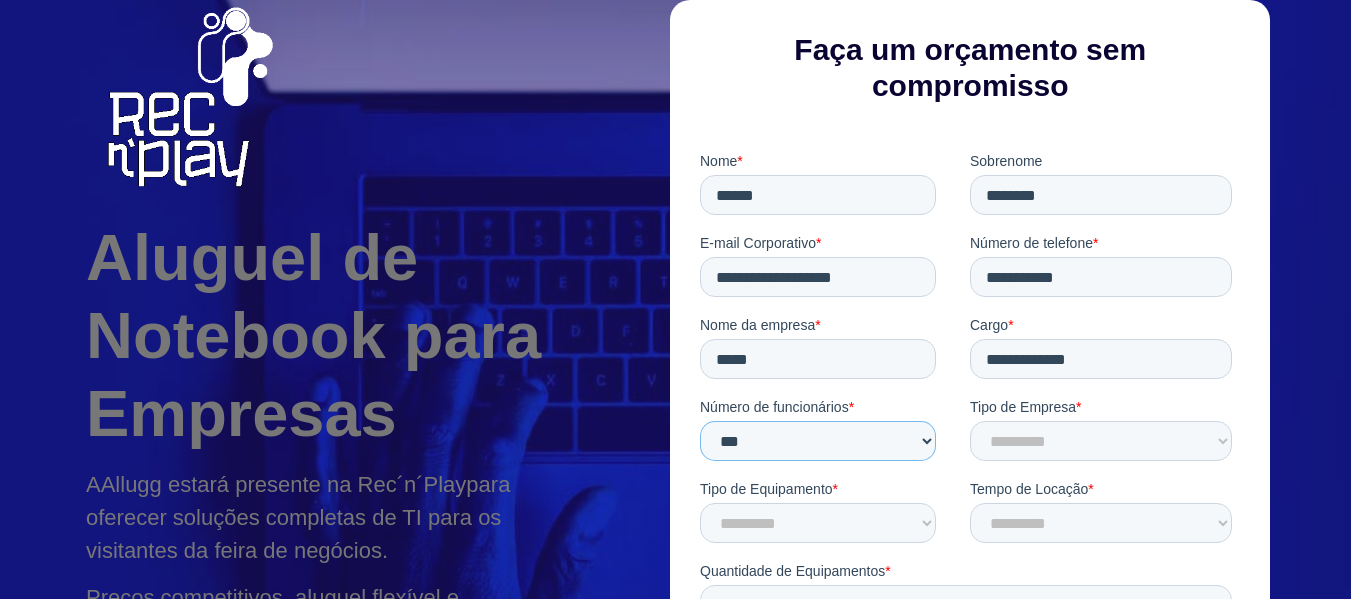 click on "**********" at bounding box center [818, 441] 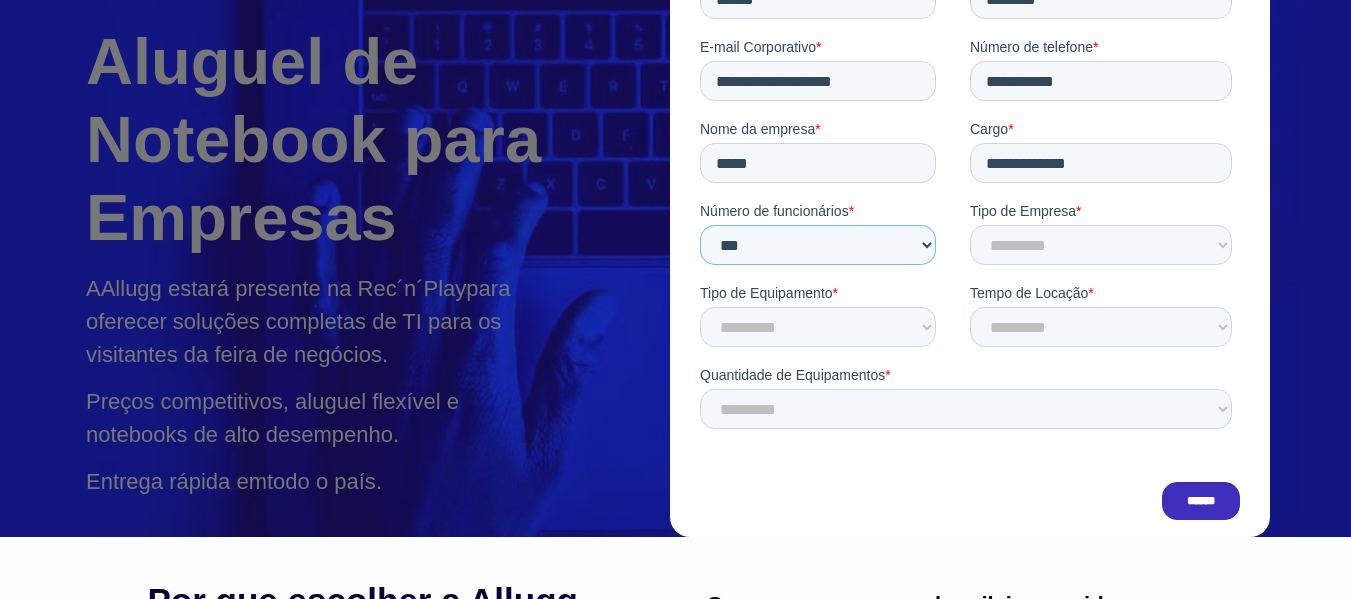 scroll, scrollTop: 200, scrollLeft: 0, axis: vertical 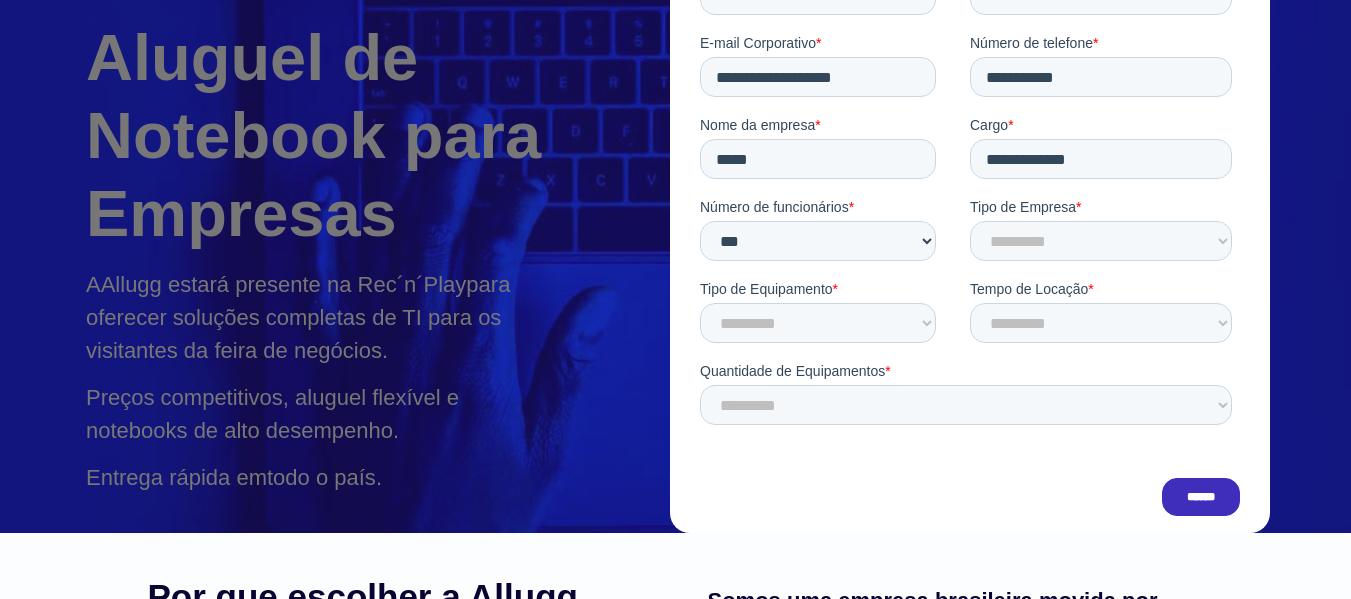 click on "**********" at bounding box center [1105, 229] 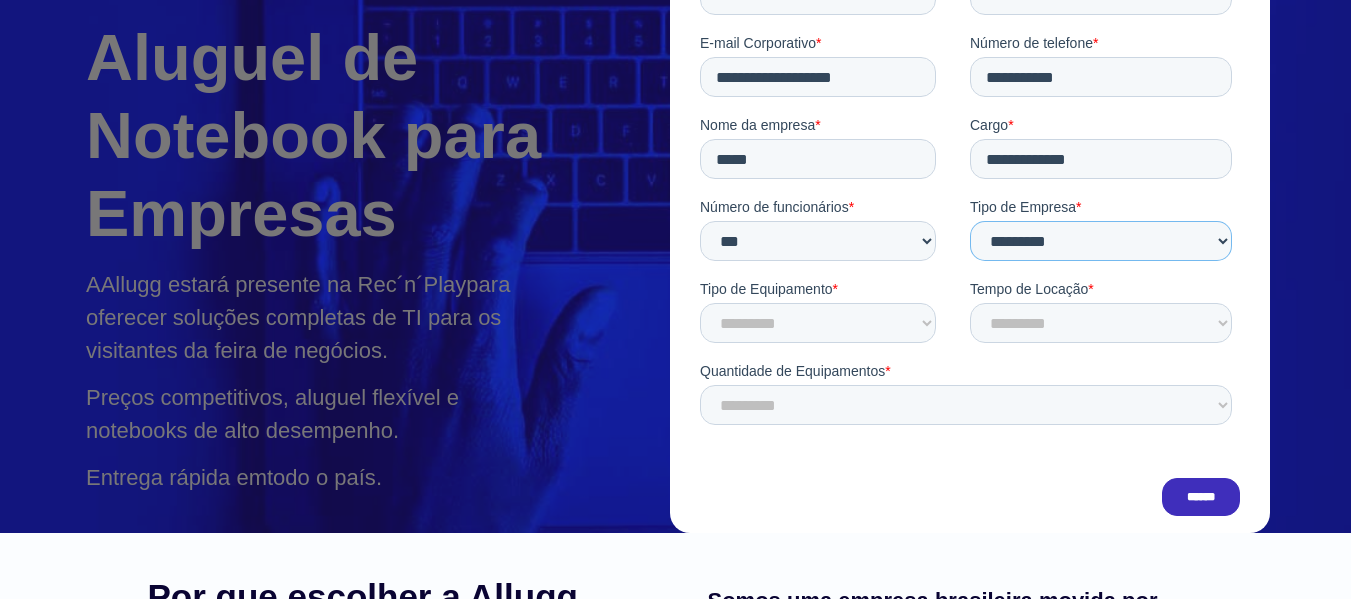 click on "**********" at bounding box center [1101, 241] 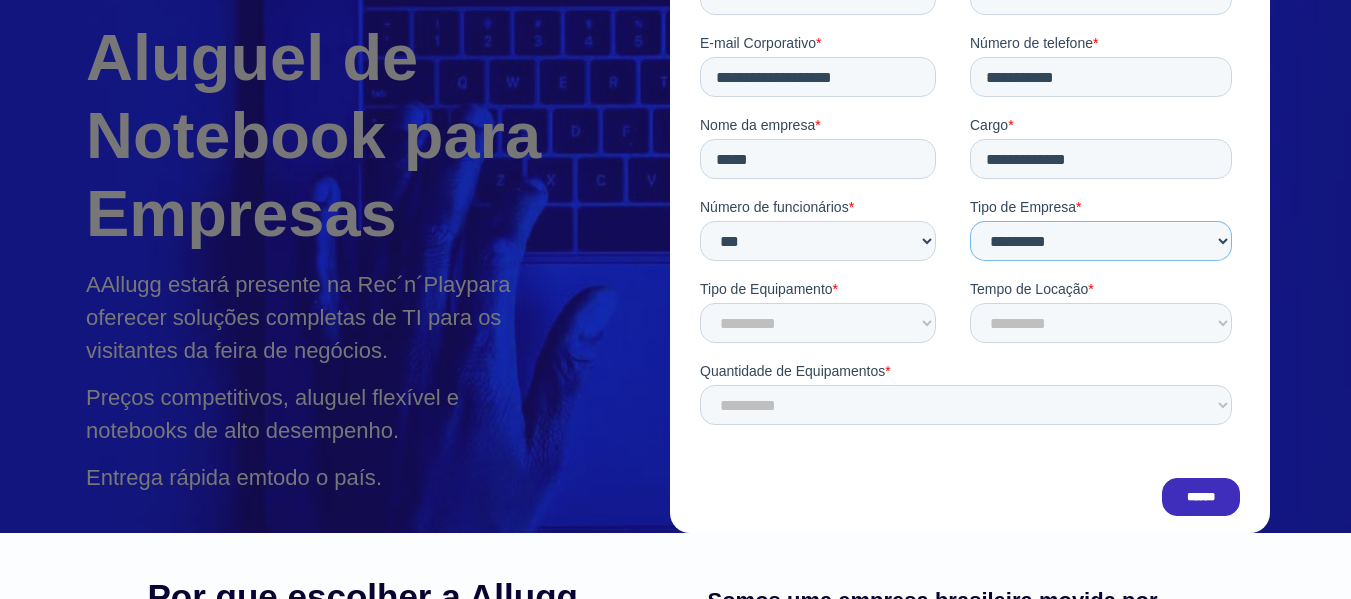 select on "**********" 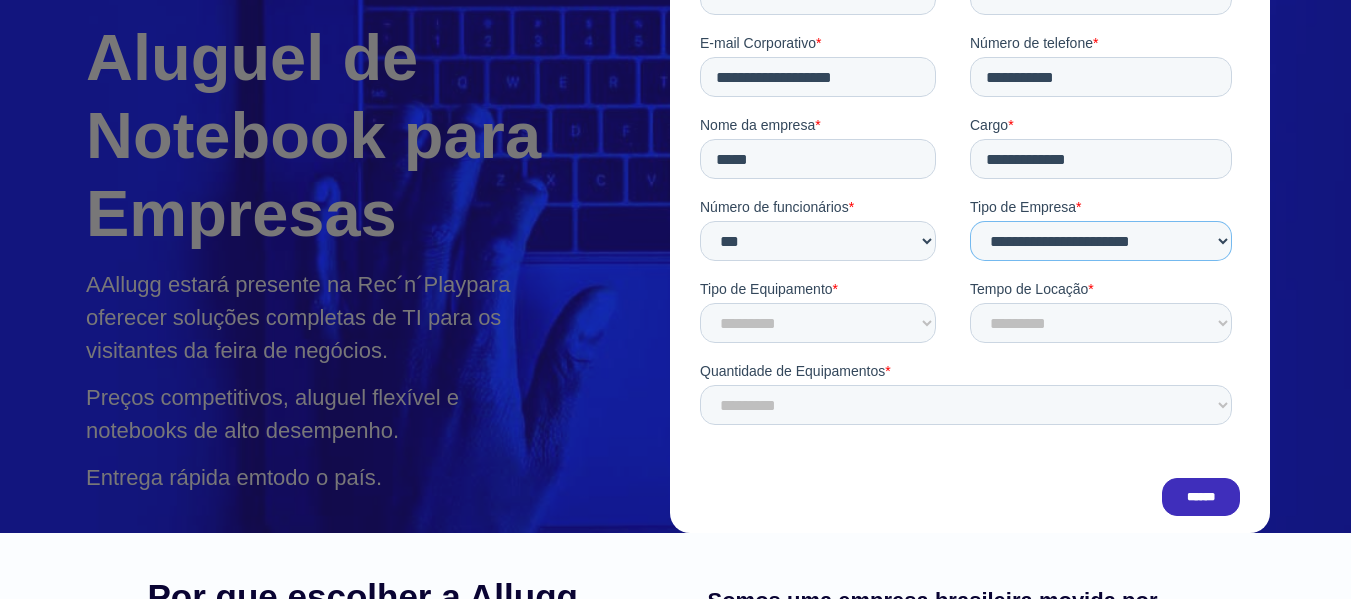 click on "**********" at bounding box center (1101, 241) 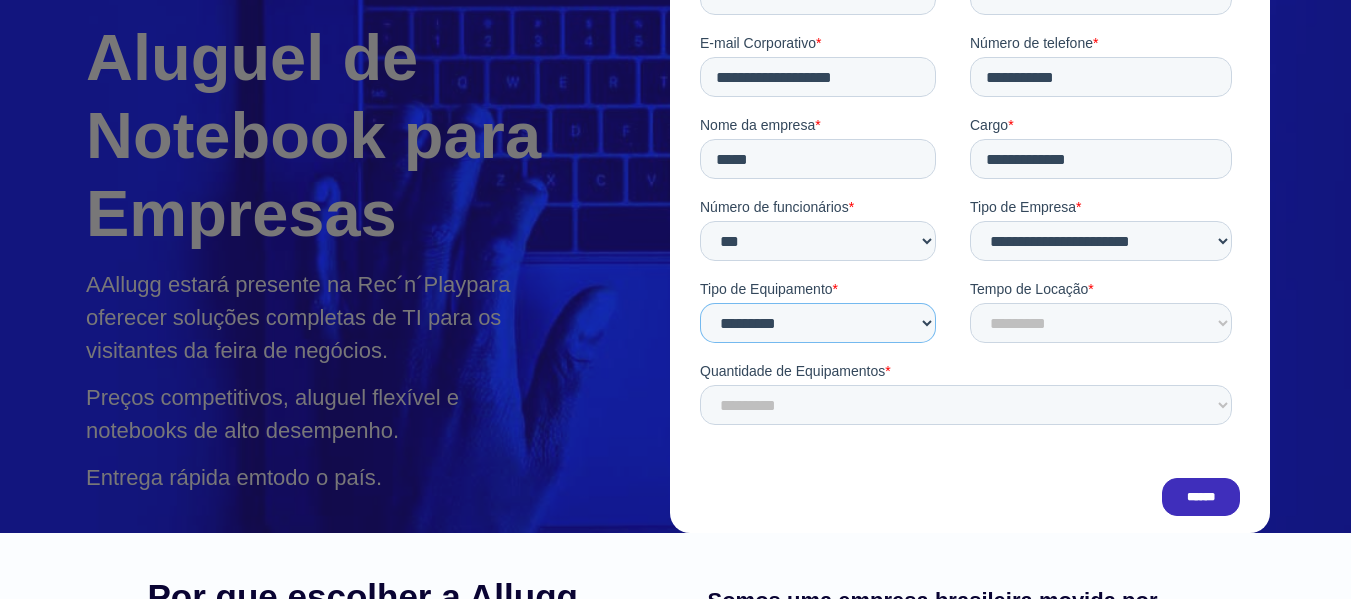click on "********* ******** ******* ******* ****** ********" at bounding box center (818, 323) 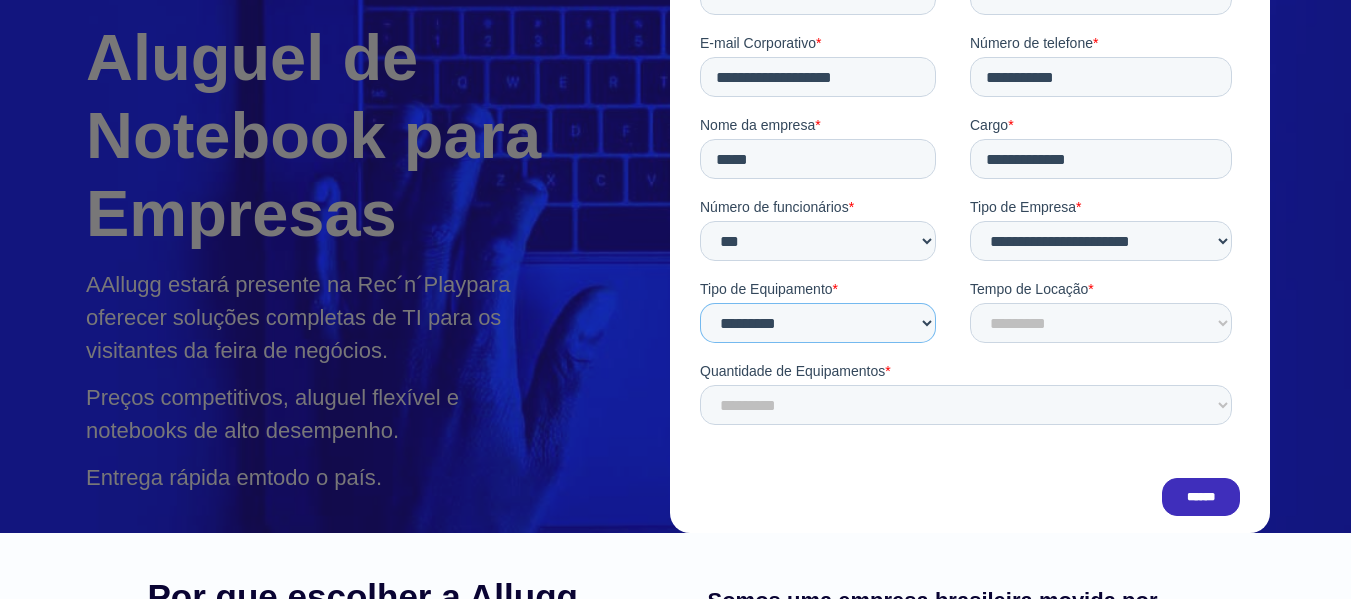 select on "********" 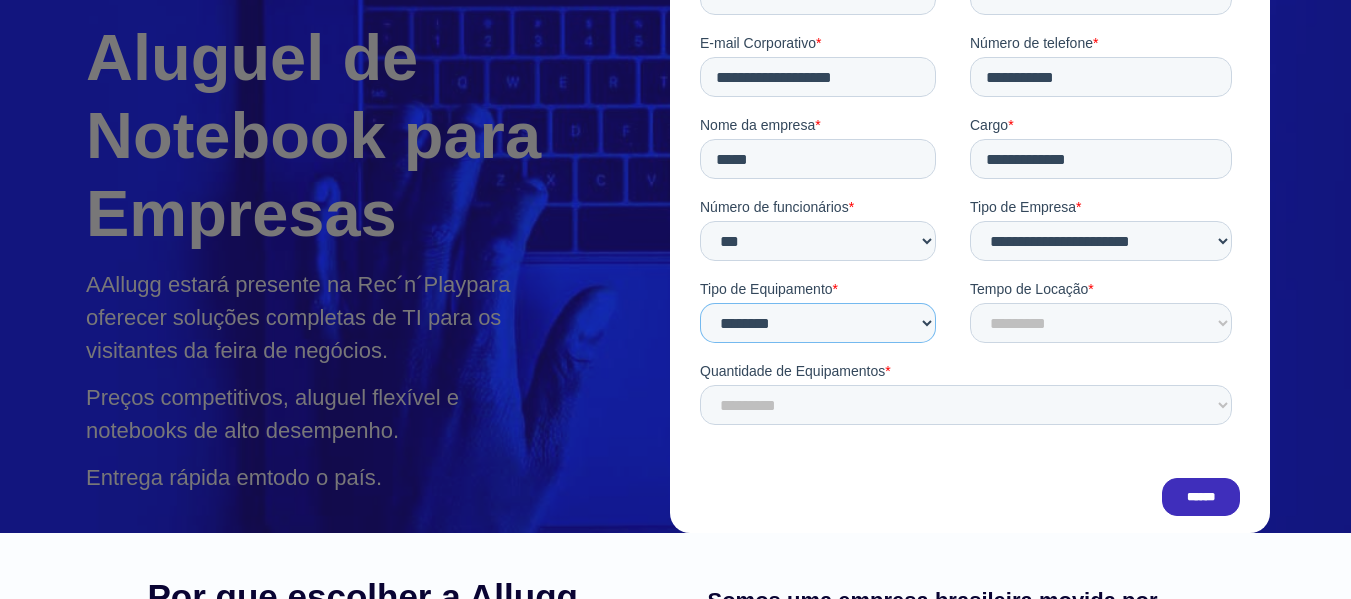 click on "********* ******** ******* ******* ****** ********" at bounding box center [818, 323] 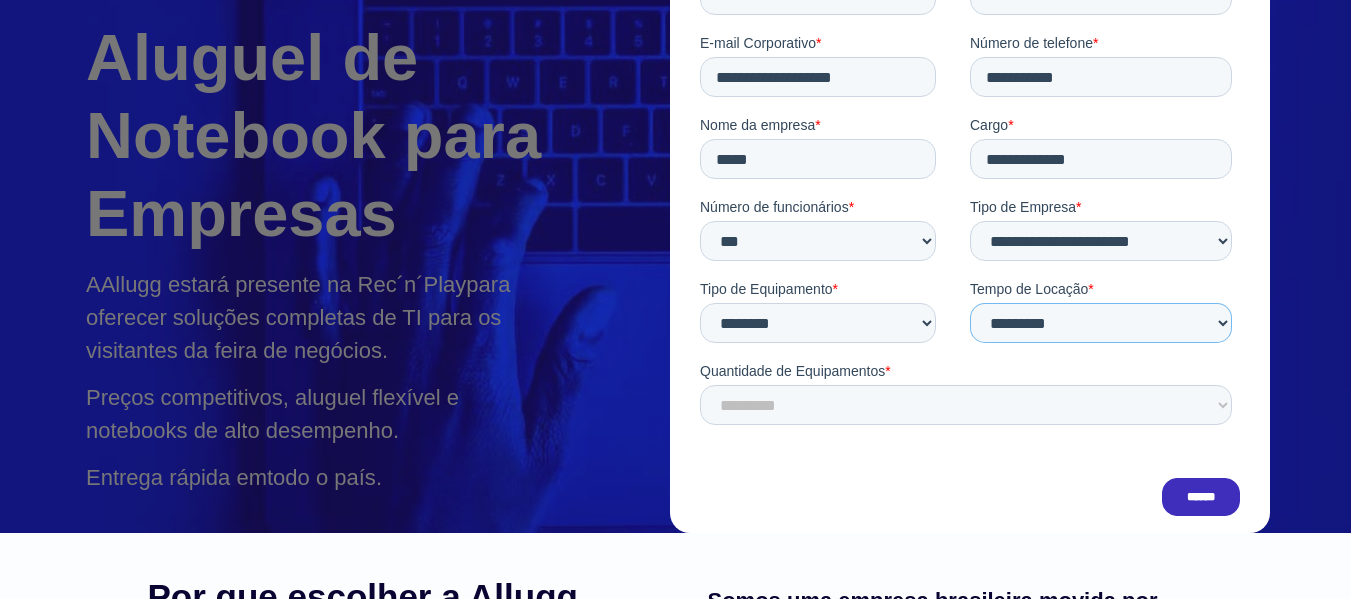 click on "**********" at bounding box center (1101, 323) 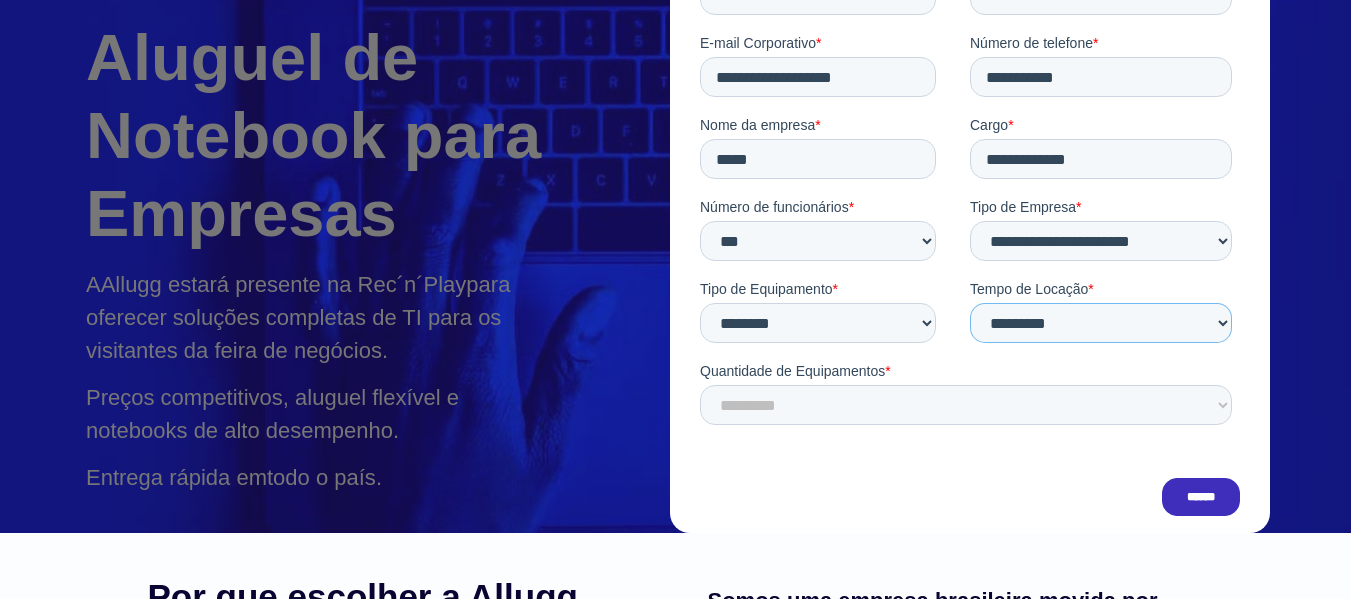 select on "**" 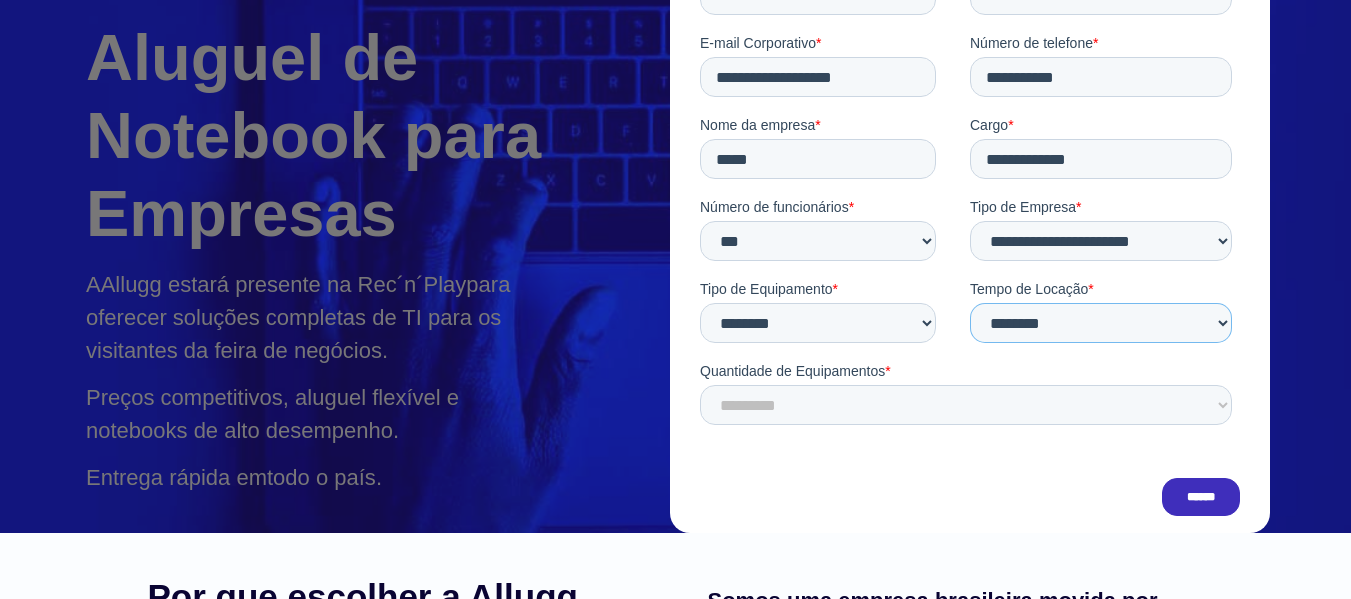 click on "**********" at bounding box center (1101, 323) 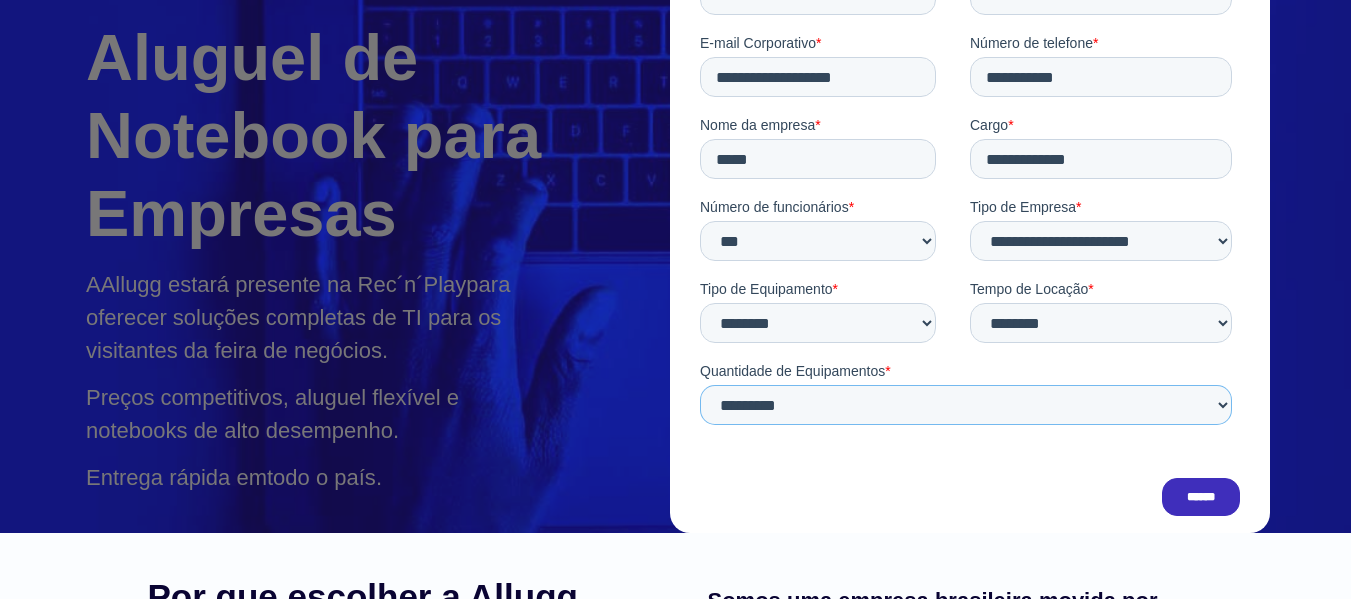 click on "**********" at bounding box center (966, 405) 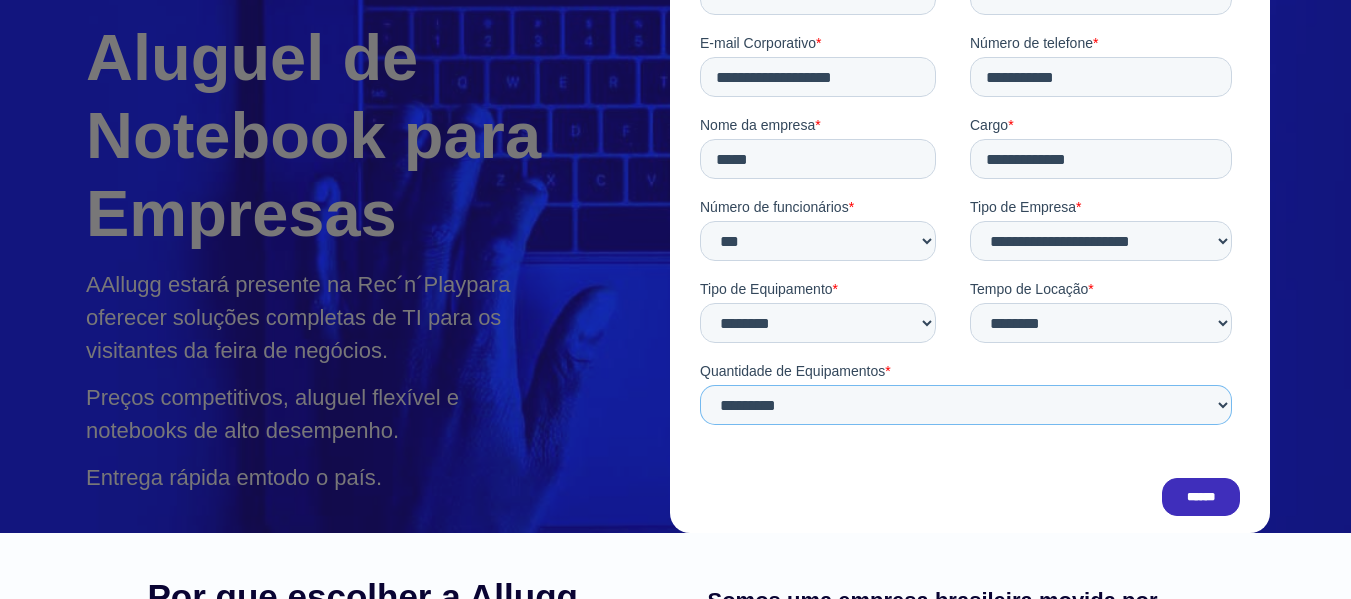 select on "***" 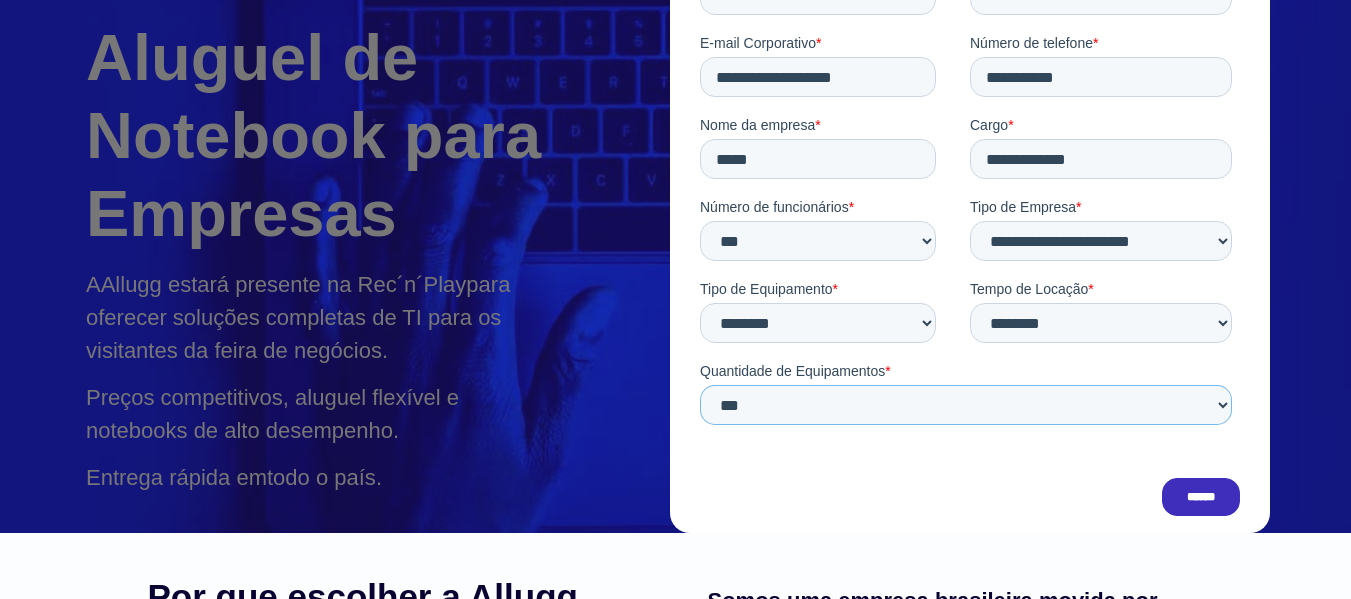 click on "**********" at bounding box center (966, 405) 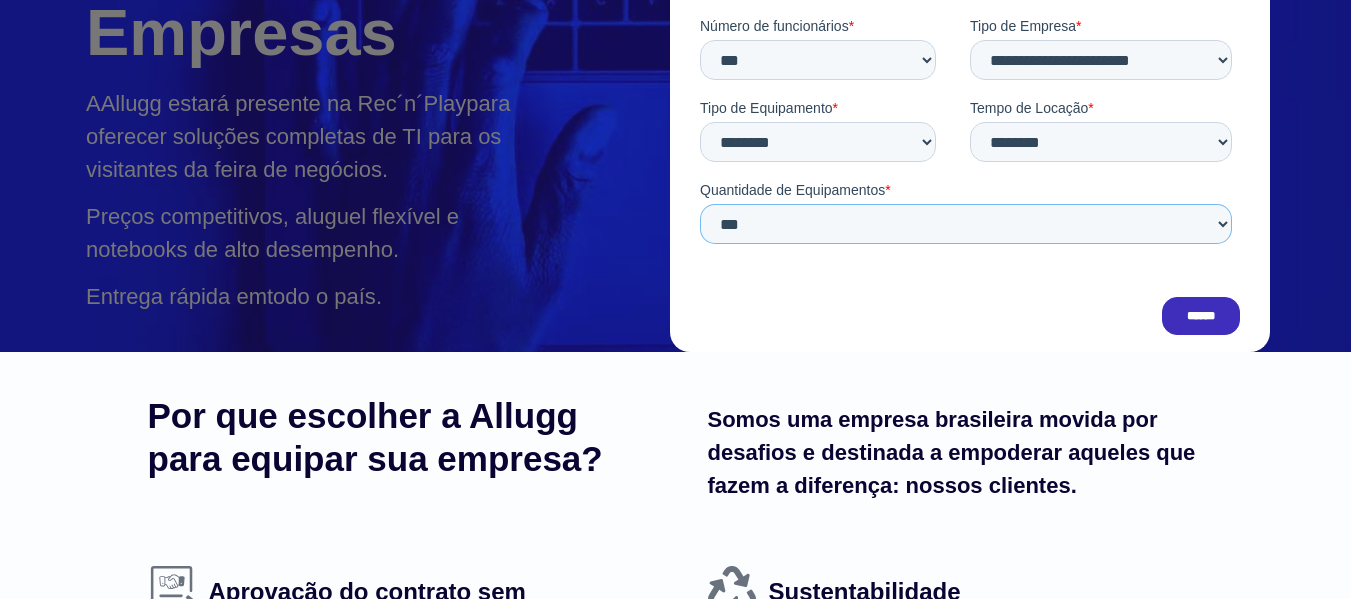scroll, scrollTop: 400, scrollLeft: 0, axis: vertical 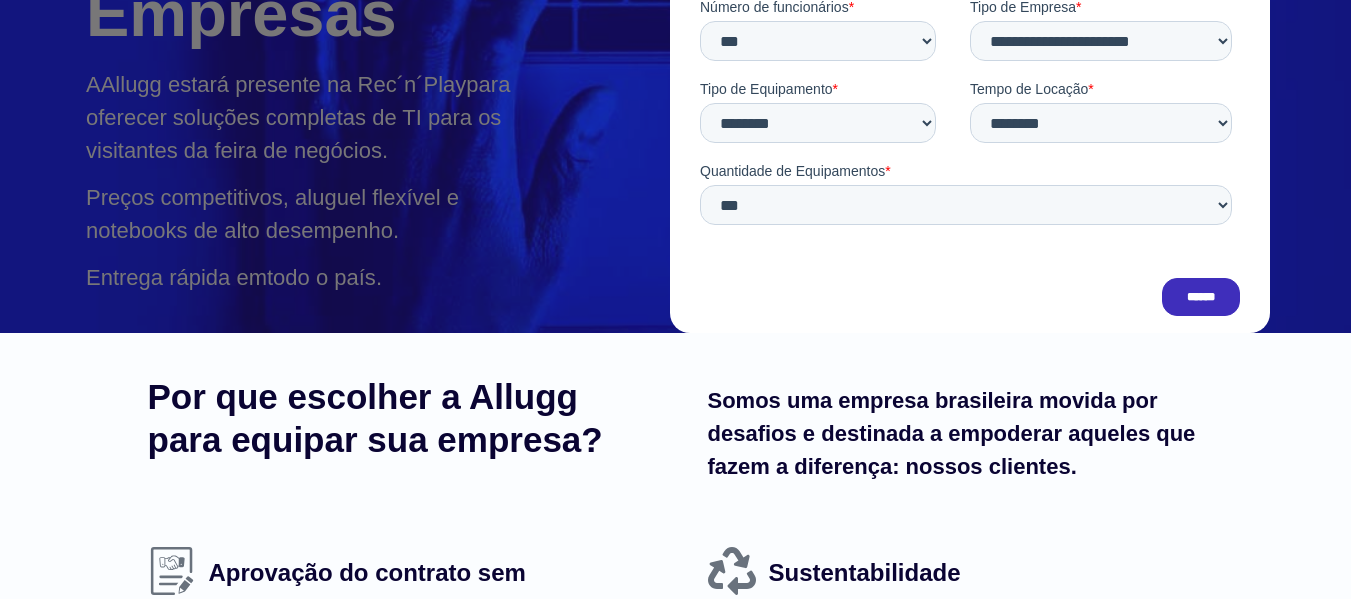 click on "******" at bounding box center [1201, 297] 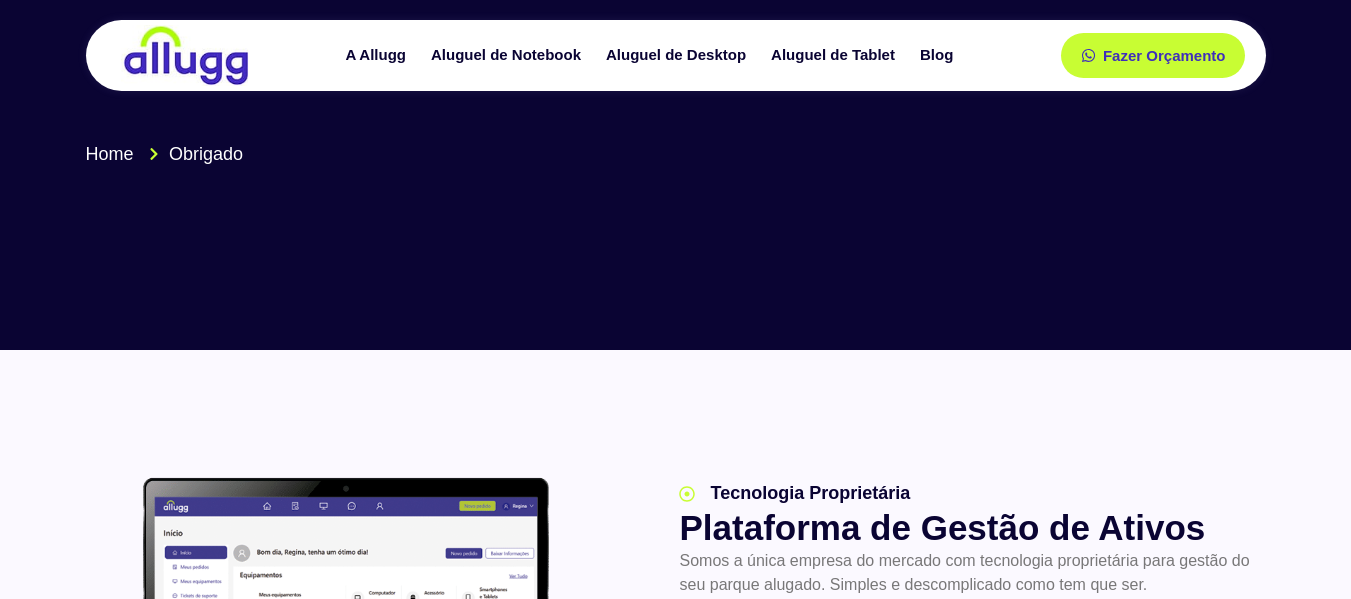 scroll, scrollTop: 0, scrollLeft: 0, axis: both 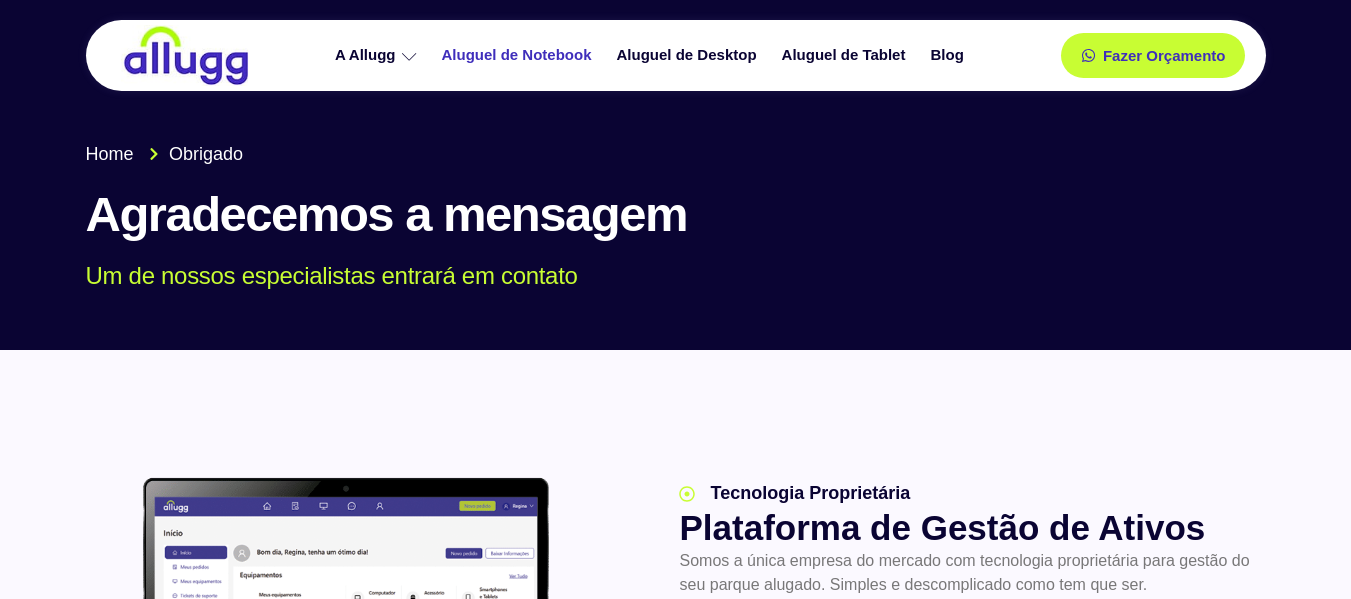 click on "Aluguel de Notebook" at bounding box center [519, 55] 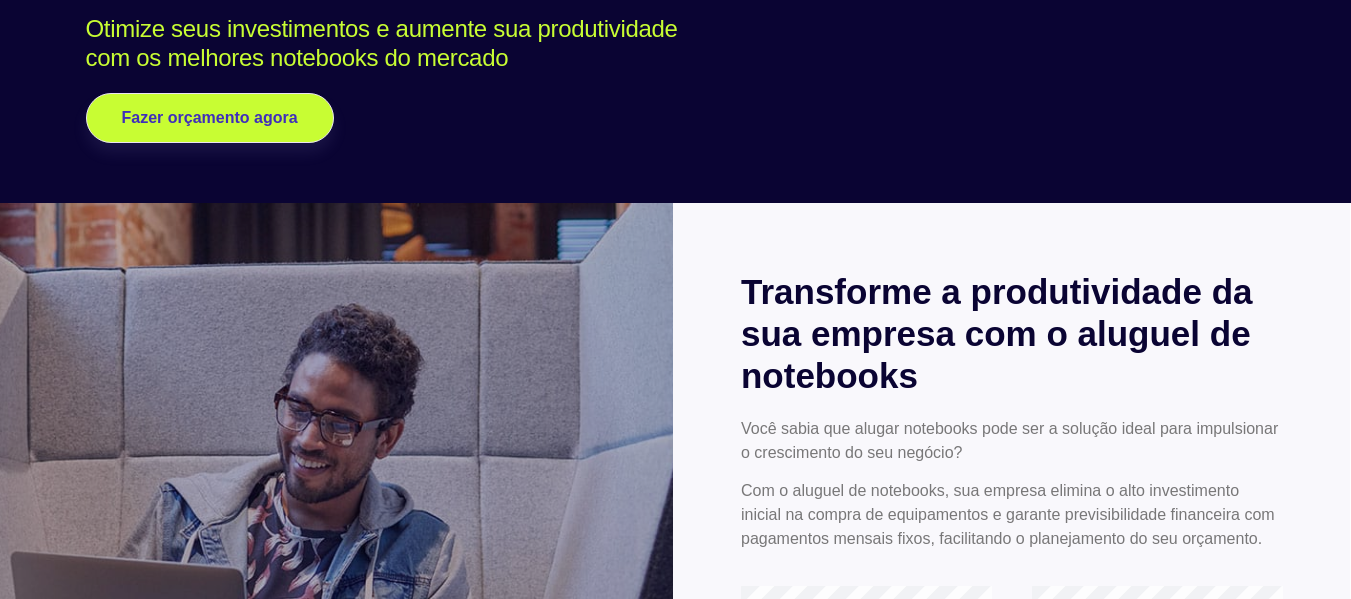 scroll, scrollTop: 0, scrollLeft: 0, axis: both 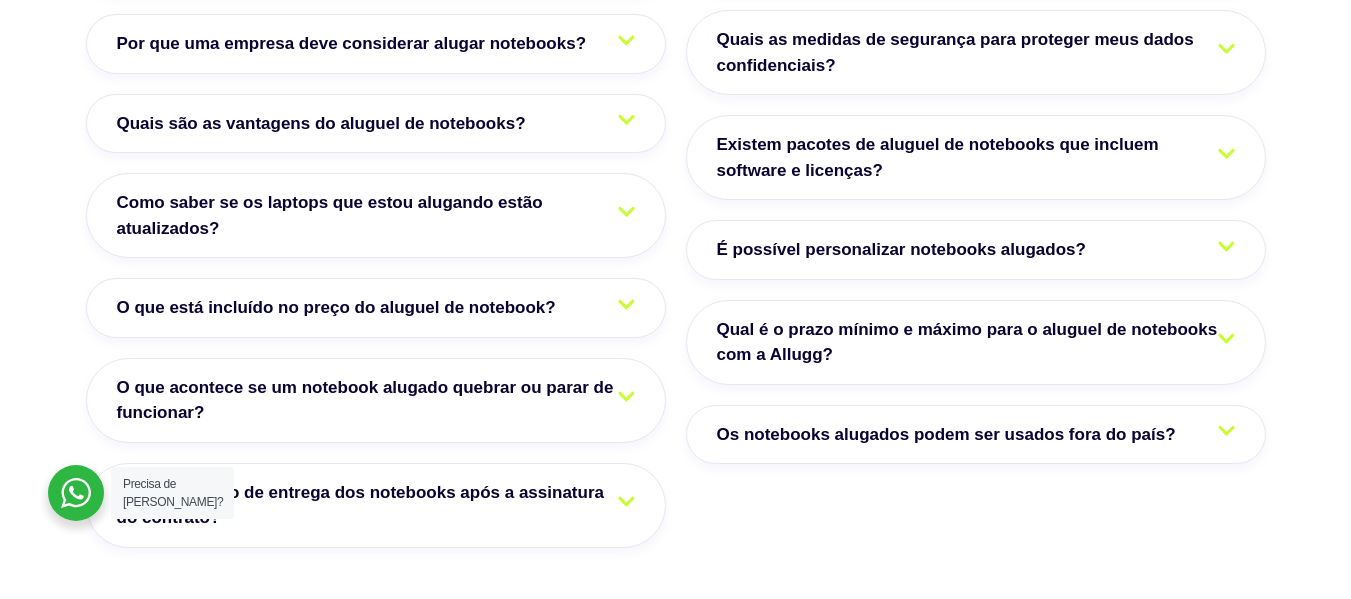 click on "É possível personalizar notebooks alugados?" at bounding box center [906, 250] 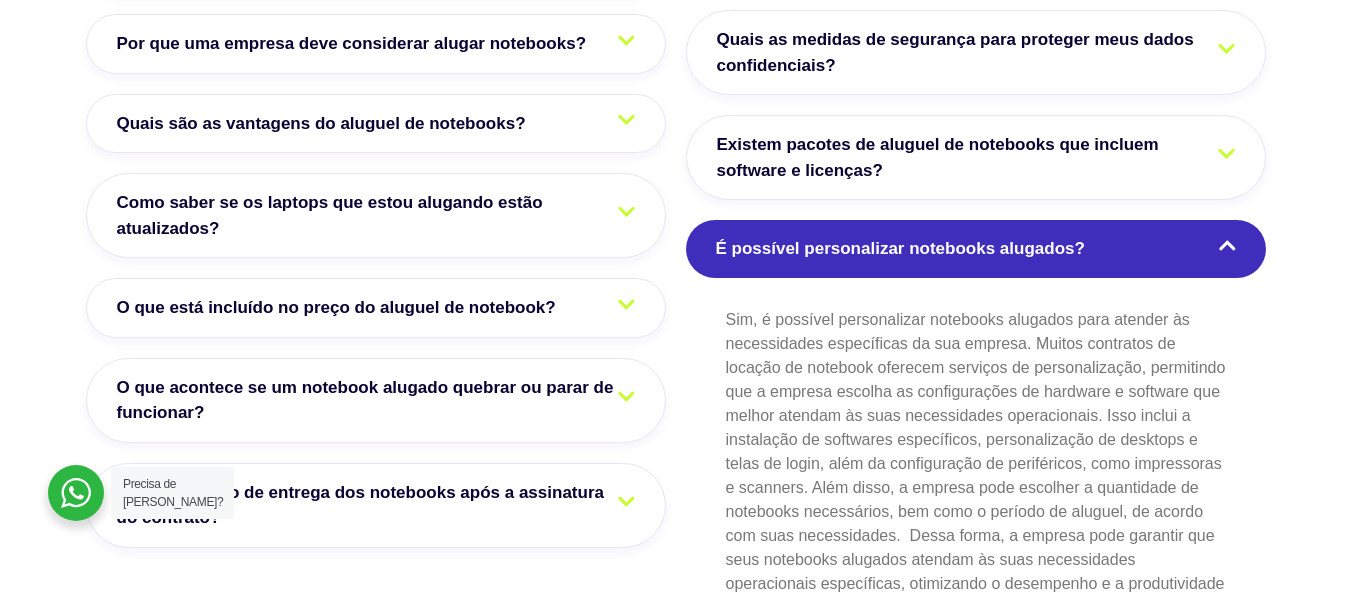 click on "É possível personalizar notebooks alugados?" at bounding box center (905, 249) 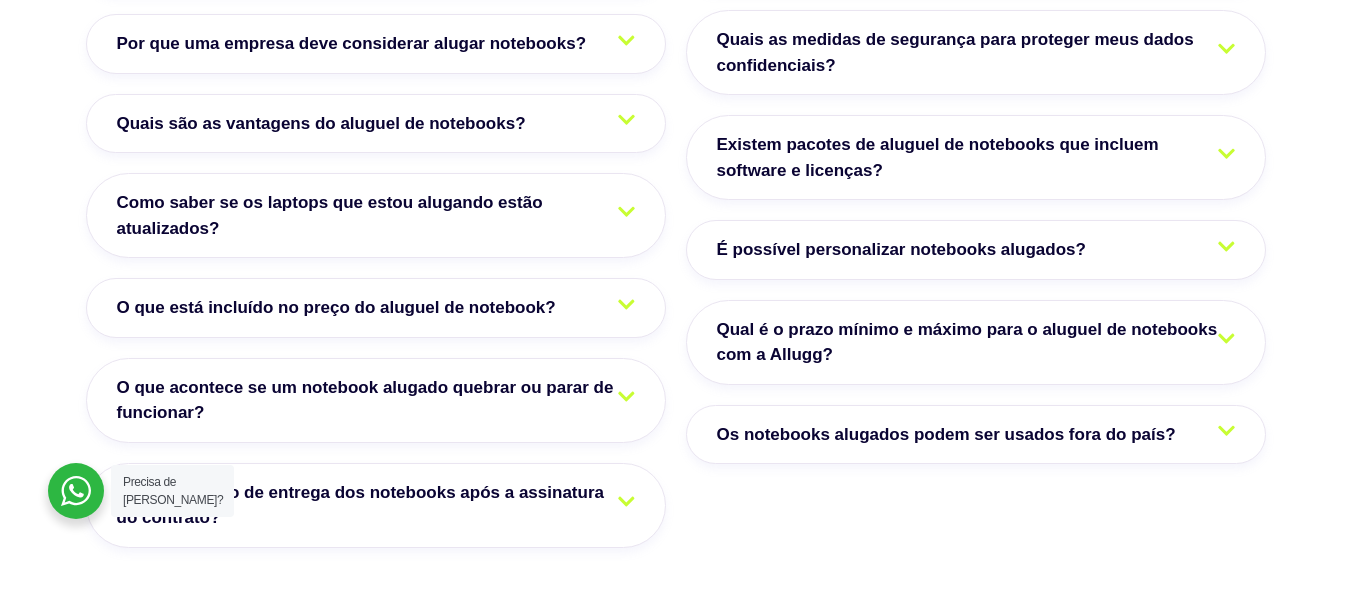 click at bounding box center [675, 910] 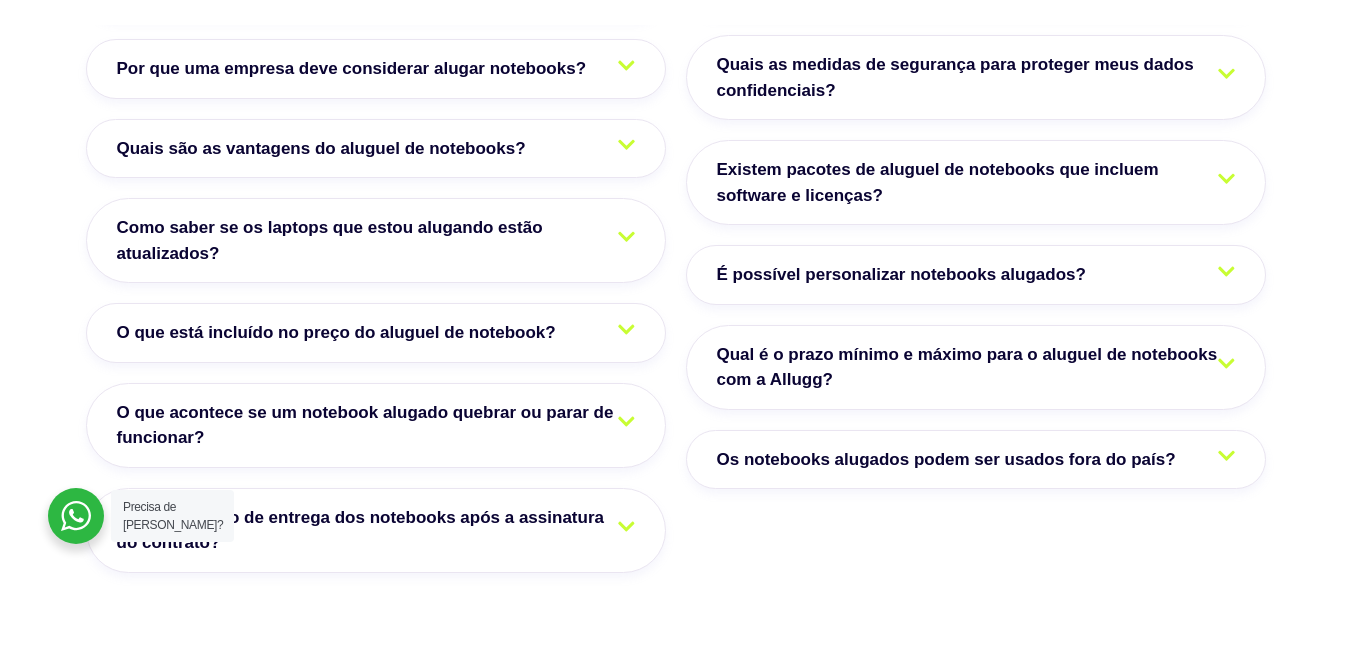 scroll, scrollTop: 4222, scrollLeft: 0, axis: vertical 